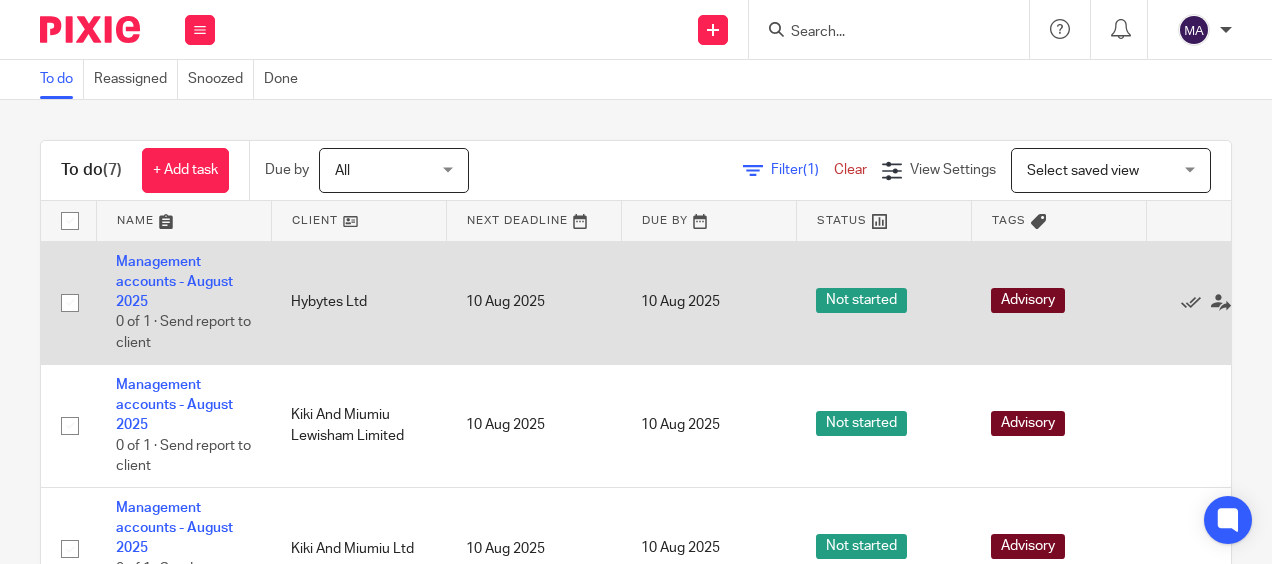 scroll, scrollTop: 0, scrollLeft: 0, axis: both 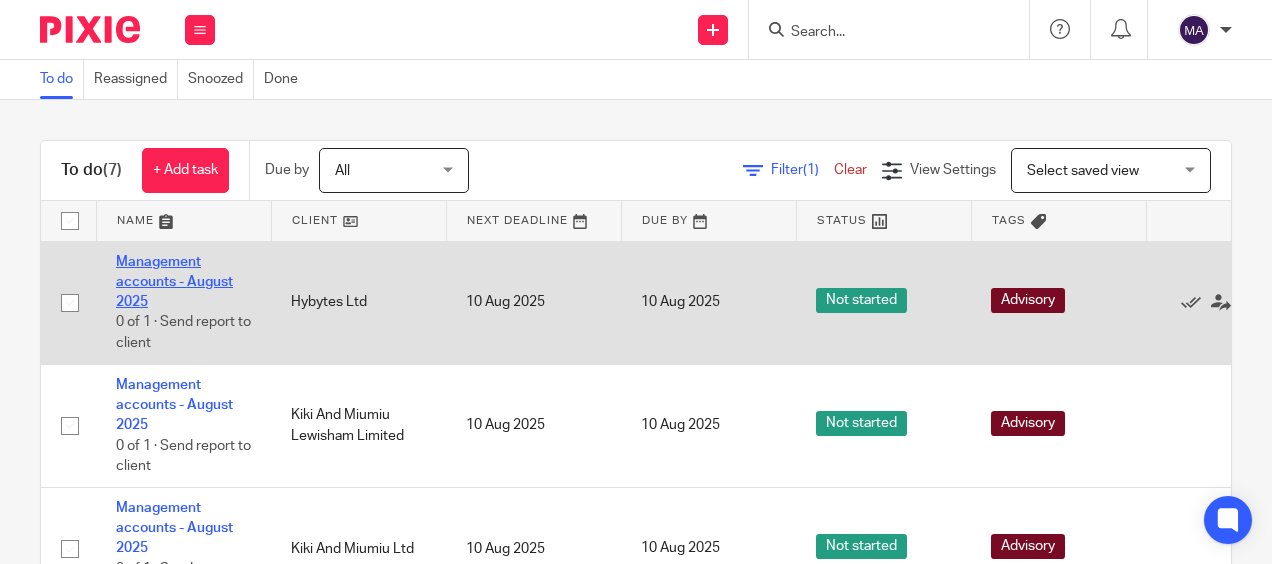 click on "Management accounts - August 2025" at bounding box center (174, 282) 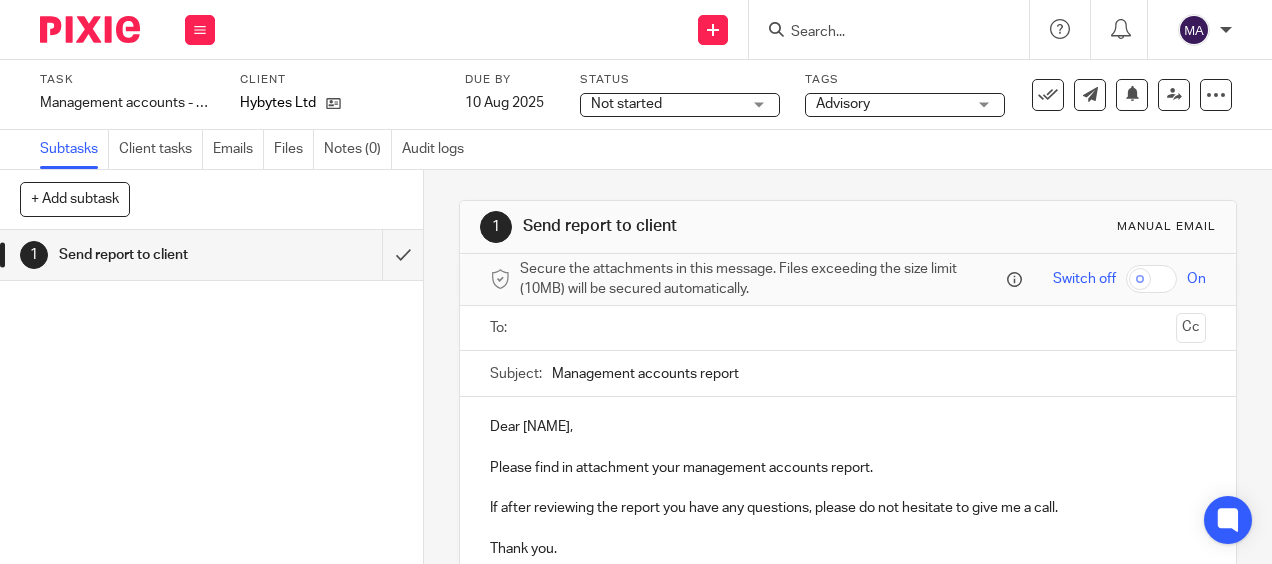 scroll, scrollTop: 0, scrollLeft: 0, axis: both 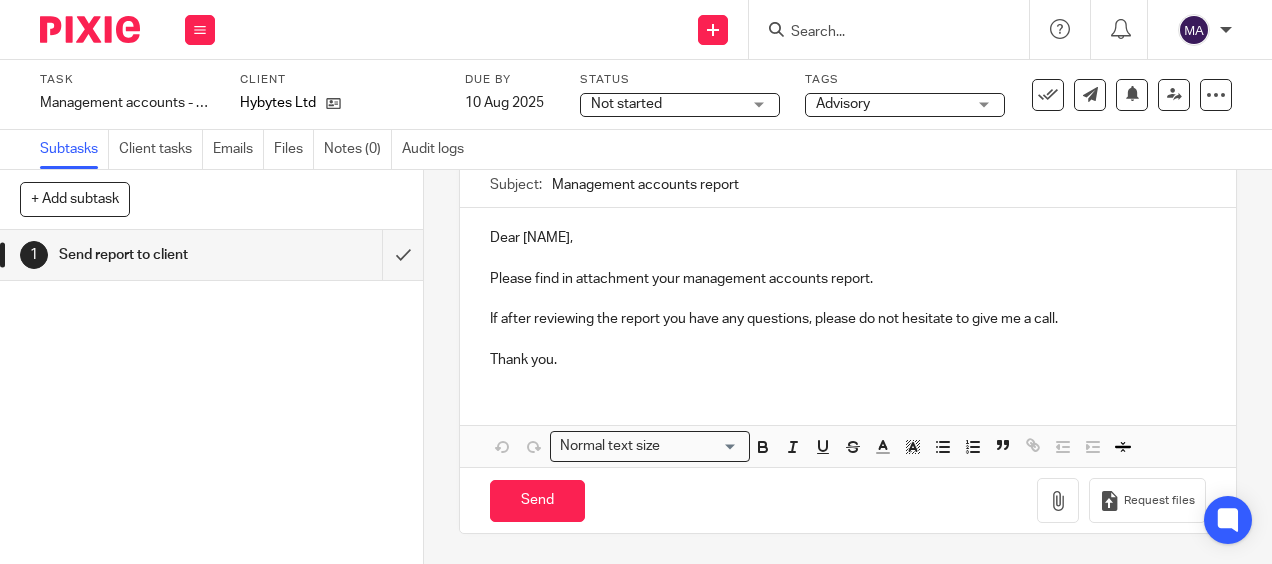 click on "1
Send report to client
Manual email
Secure the attachments in this message. Files exceeding the size limit (10MB) will be secured automatically.
Switch off     On     To:
Cc
Subject:     Management accounts report   <p>Dear Shaheman,</p><br><p>Please find in attachment your management accounts report.</p><br><p>If after reviewing the report you have any questions, please do not hesitate to give me a call.</p><br><p>Thank you.</p>{{{###pxsignature_placeholder###}}}   Dear Shaheman, Please find in attachment your management accounts report. If after reviewing the report you have any questions, please do not hesitate to give me a call. Thank you.           Attachments
Normal text size
Loading..." at bounding box center (848, 367) 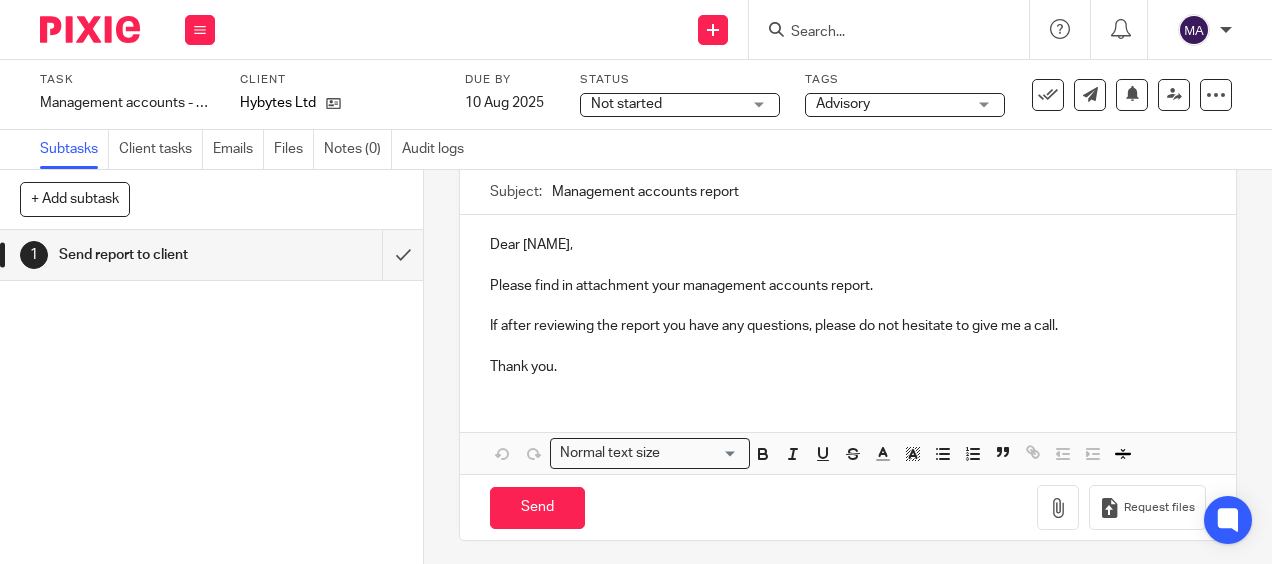 scroll, scrollTop: 193, scrollLeft: 0, axis: vertical 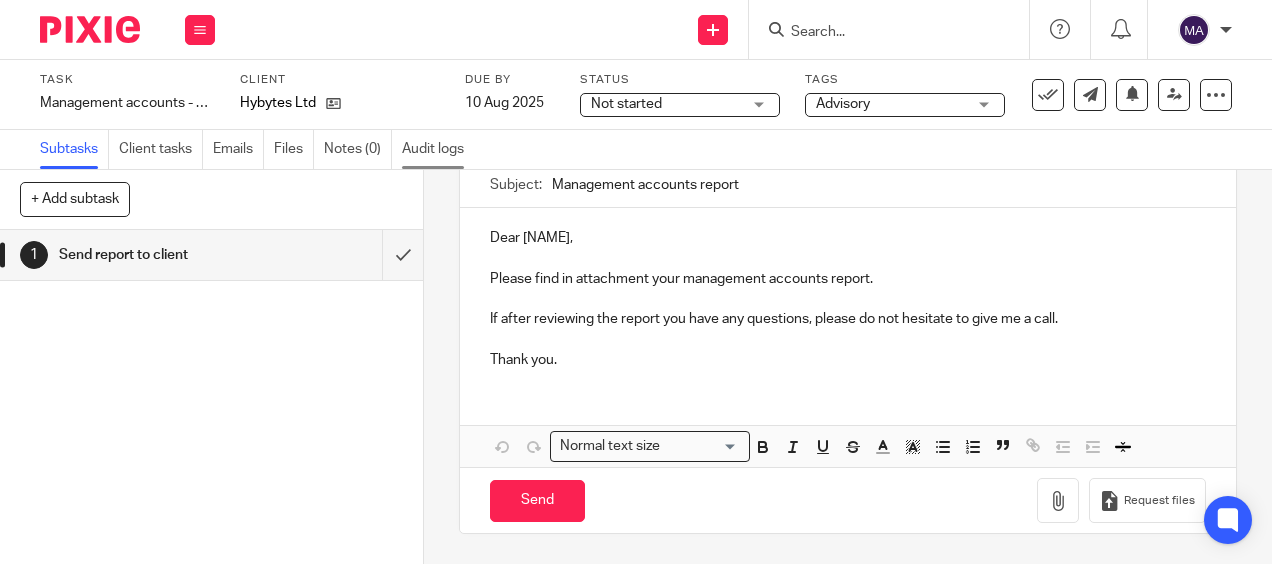 click on "Audit logs" at bounding box center (438, 149) 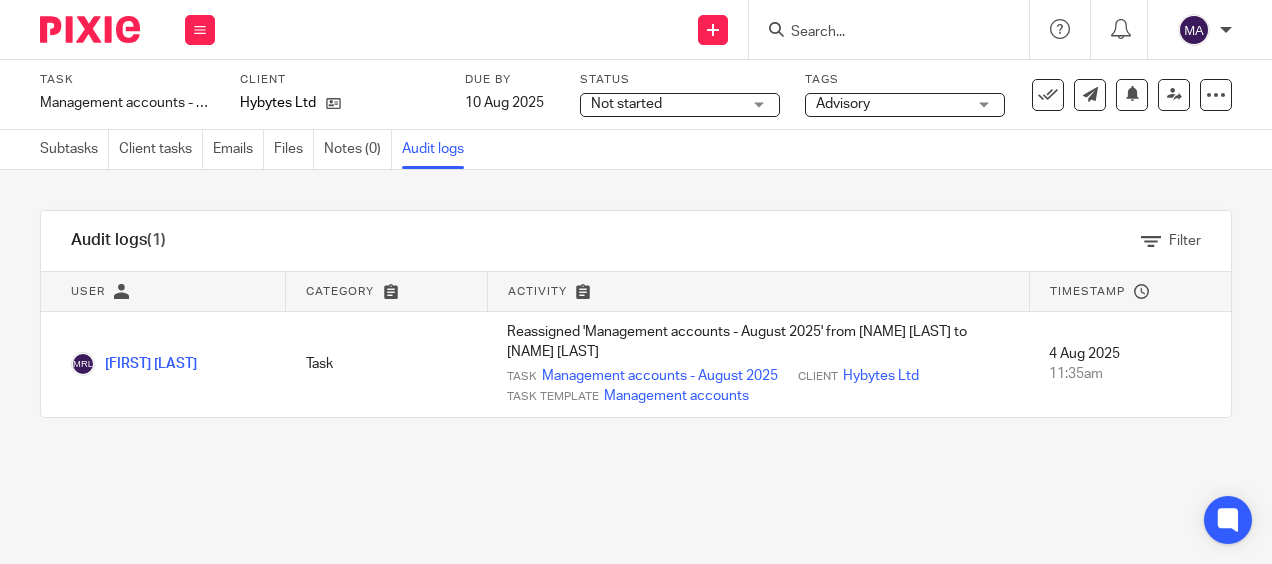 scroll, scrollTop: 0, scrollLeft: 0, axis: both 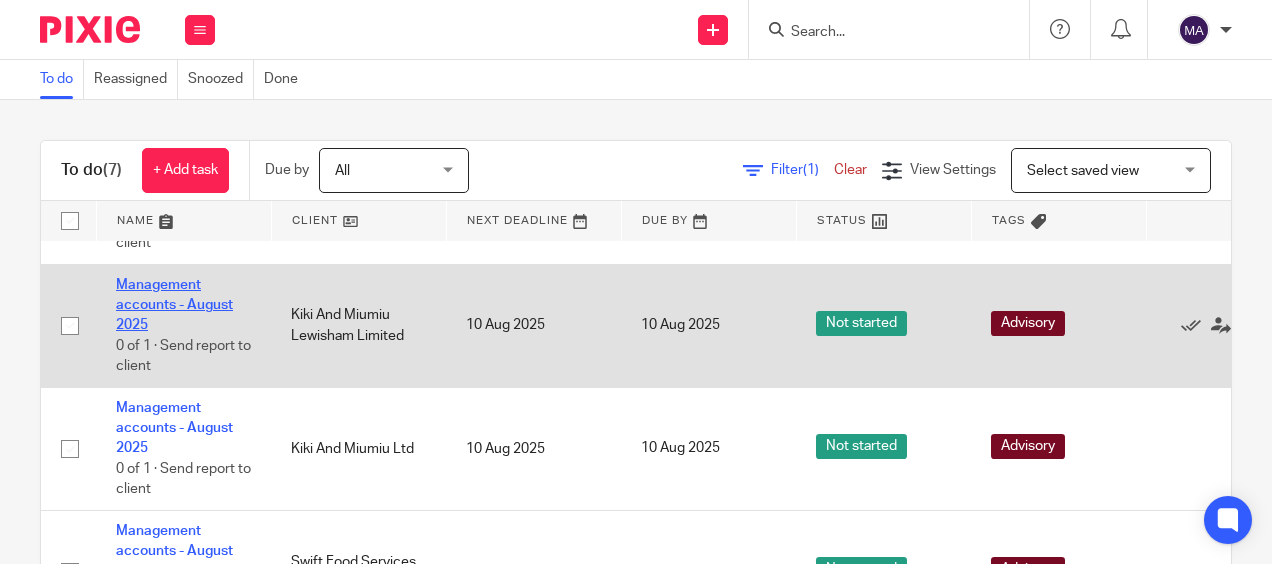 click on "Management accounts - August 2025" at bounding box center [174, 305] 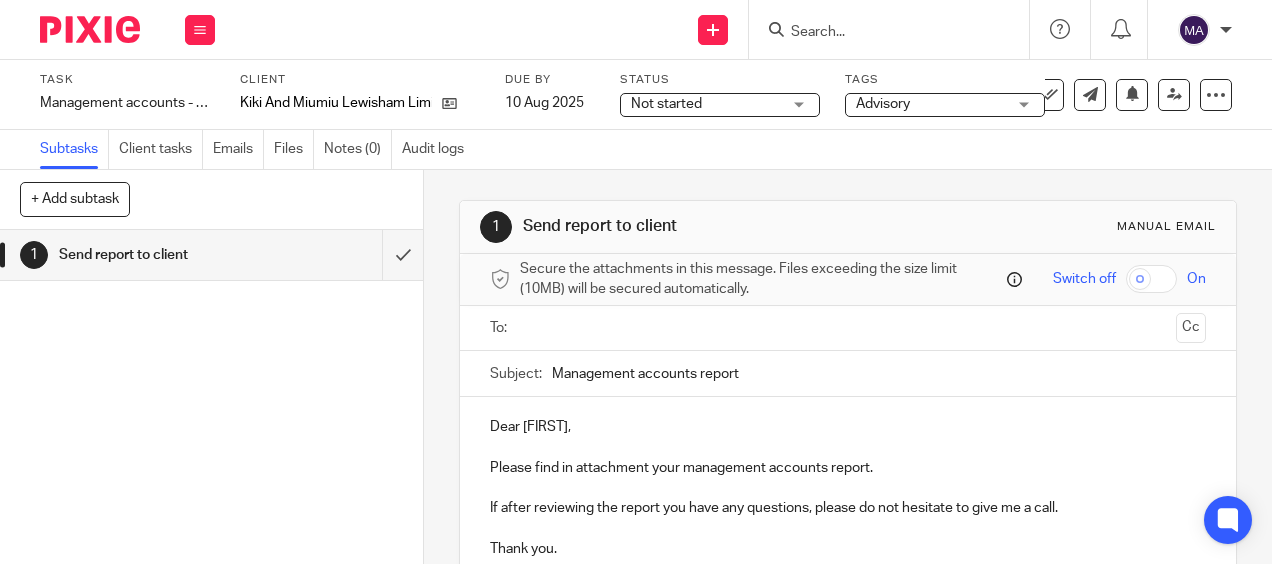 scroll, scrollTop: 0, scrollLeft: 0, axis: both 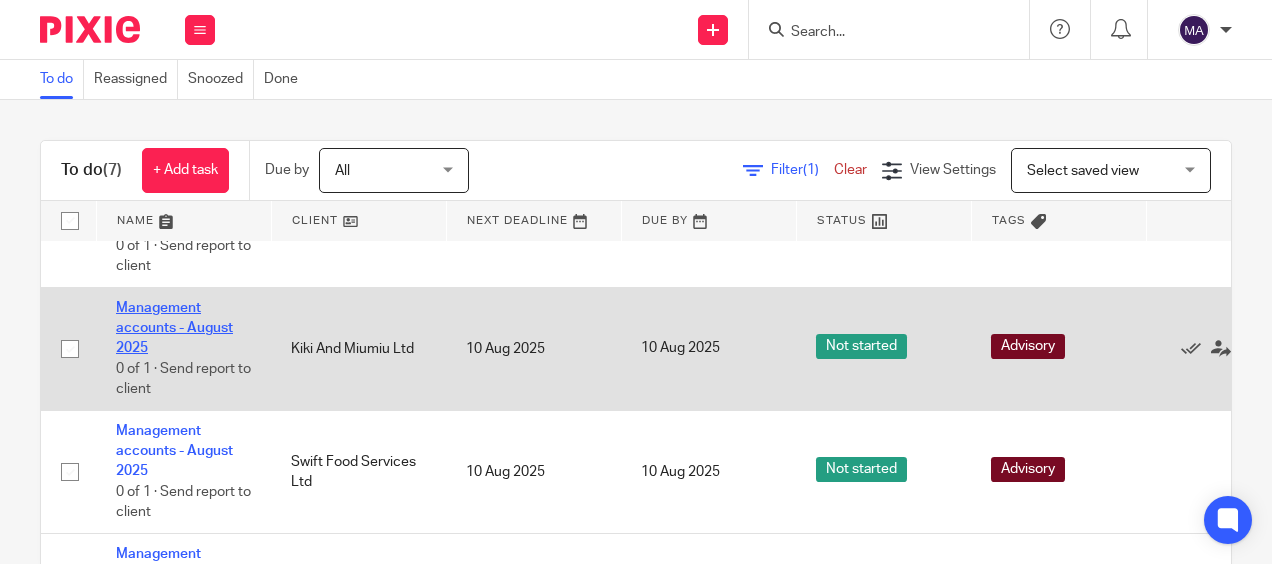 click on "Management accounts - August 2025" at bounding box center [174, 328] 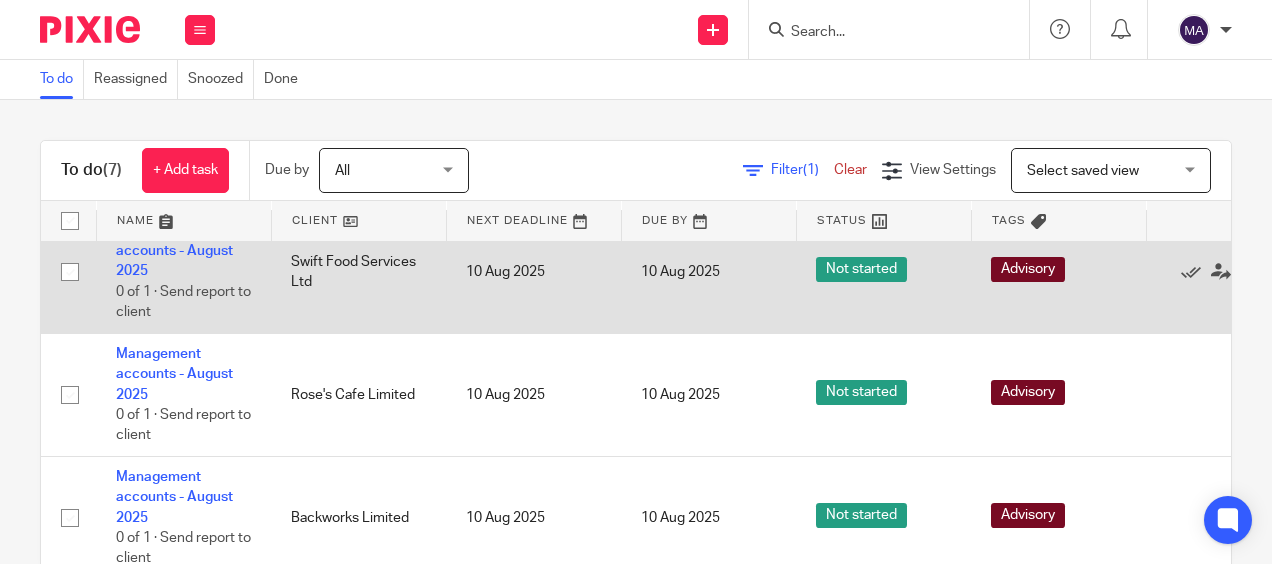 scroll, scrollTop: 500, scrollLeft: 0, axis: vertical 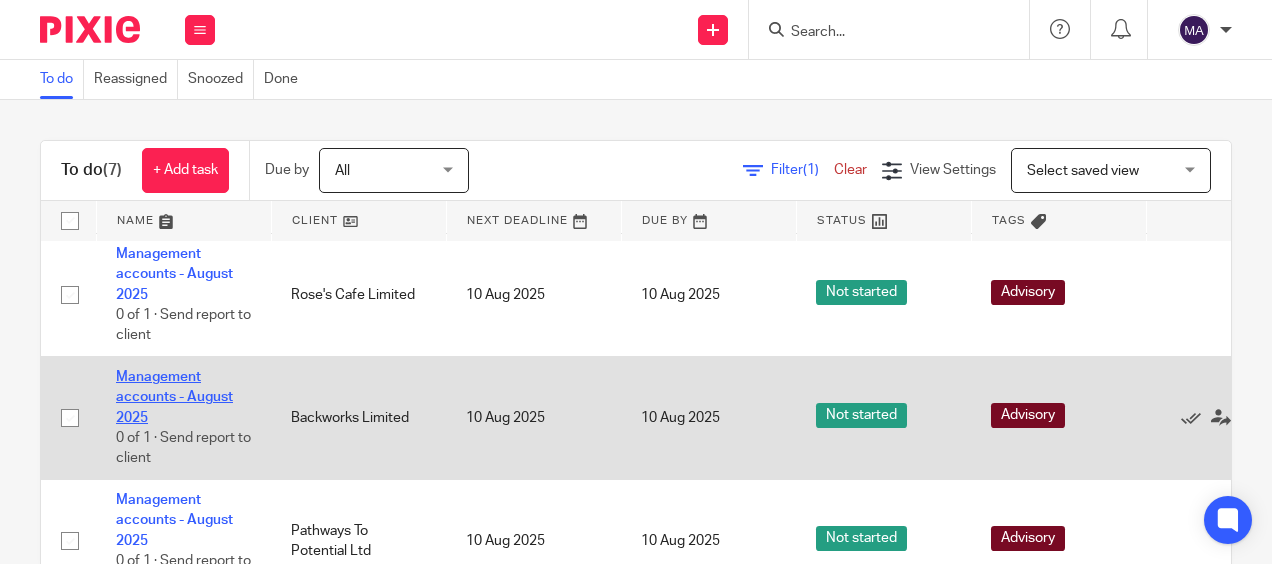 click on "Management accounts - August 2025" at bounding box center (174, 397) 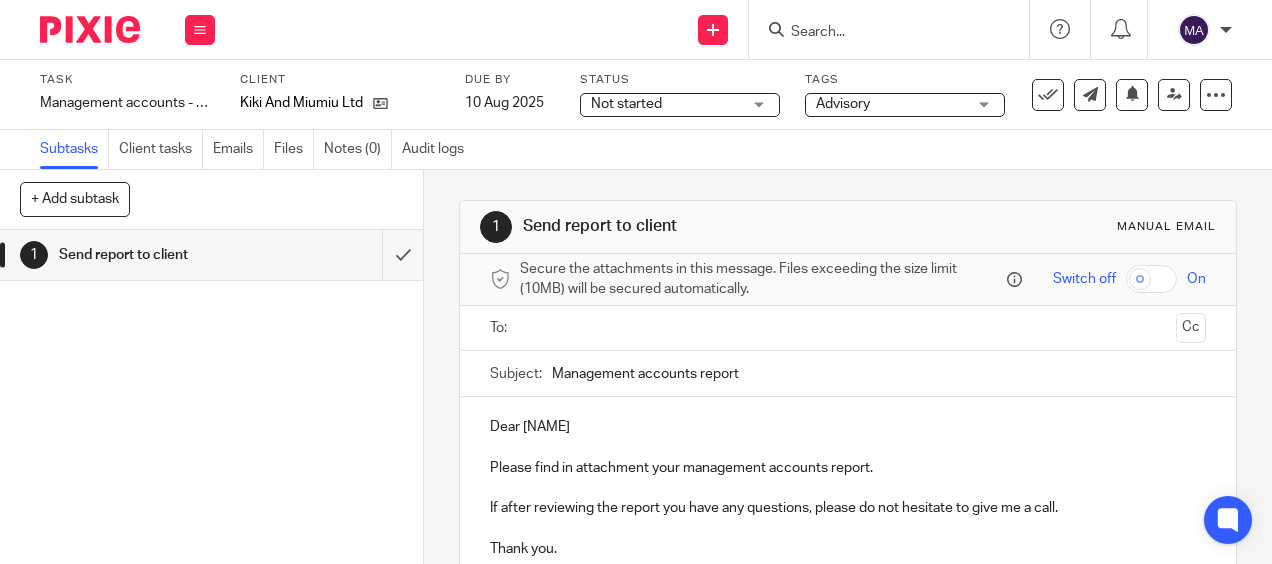 scroll, scrollTop: 0, scrollLeft: 0, axis: both 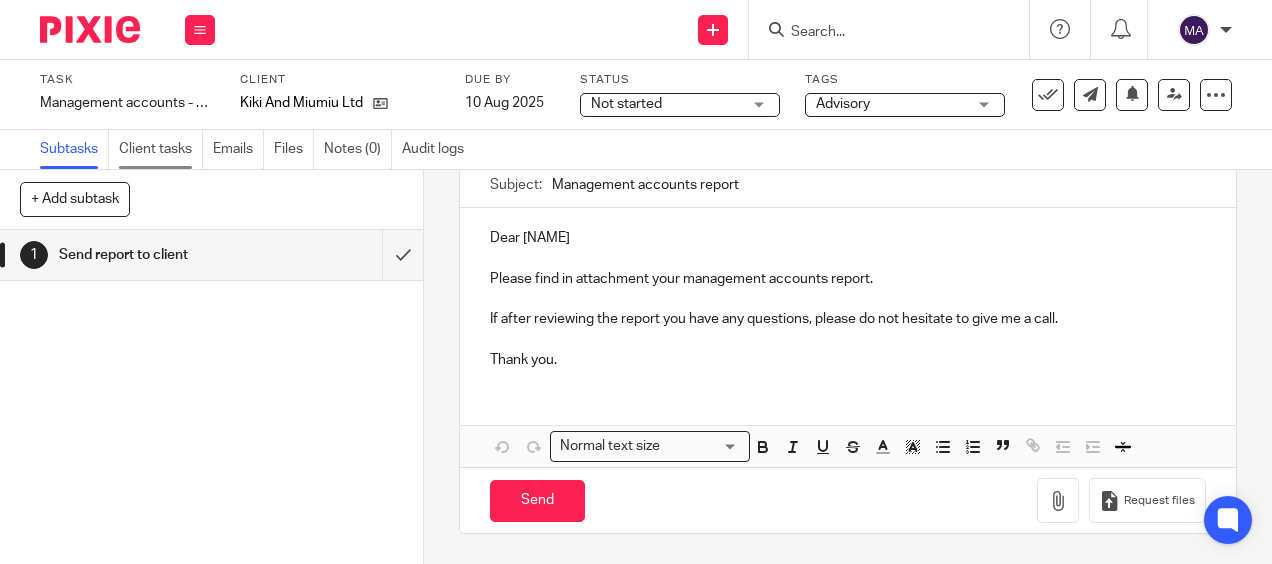 click on "Client tasks" at bounding box center [161, 149] 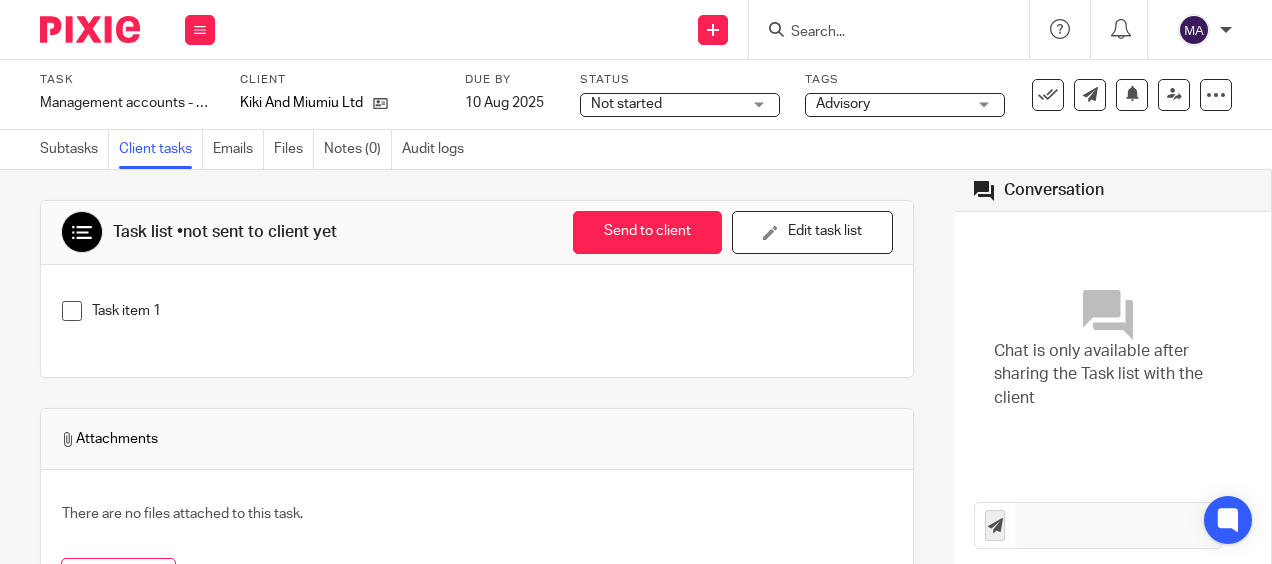 scroll, scrollTop: 0, scrollLeft: 0, axis: both 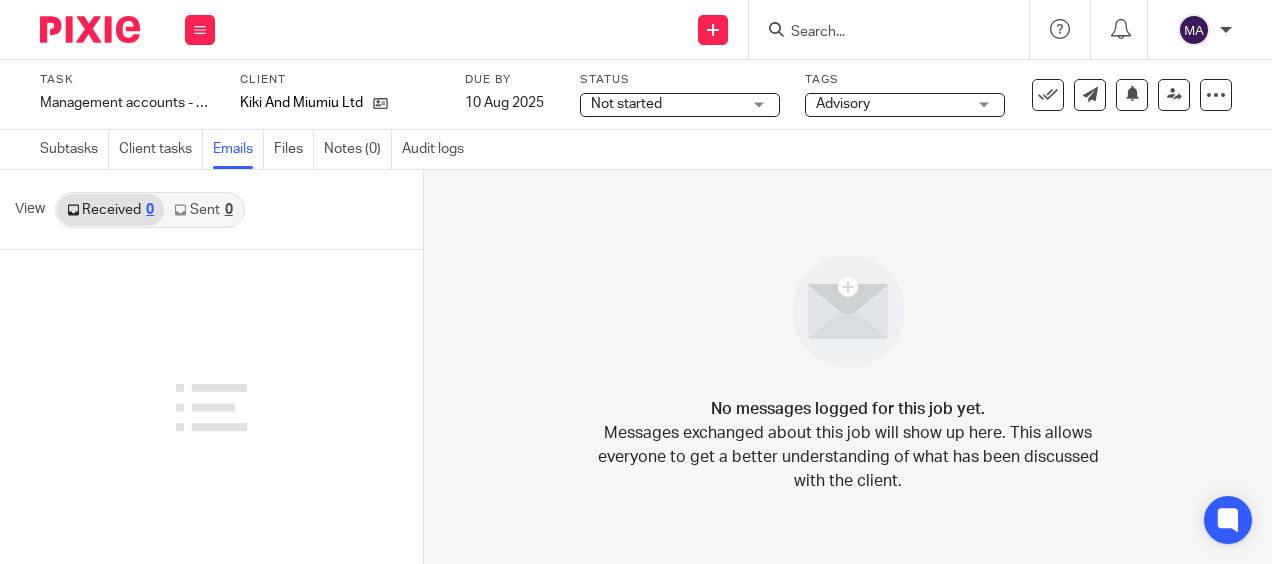 click on "Subtasks" at bounding box center (74, 149) 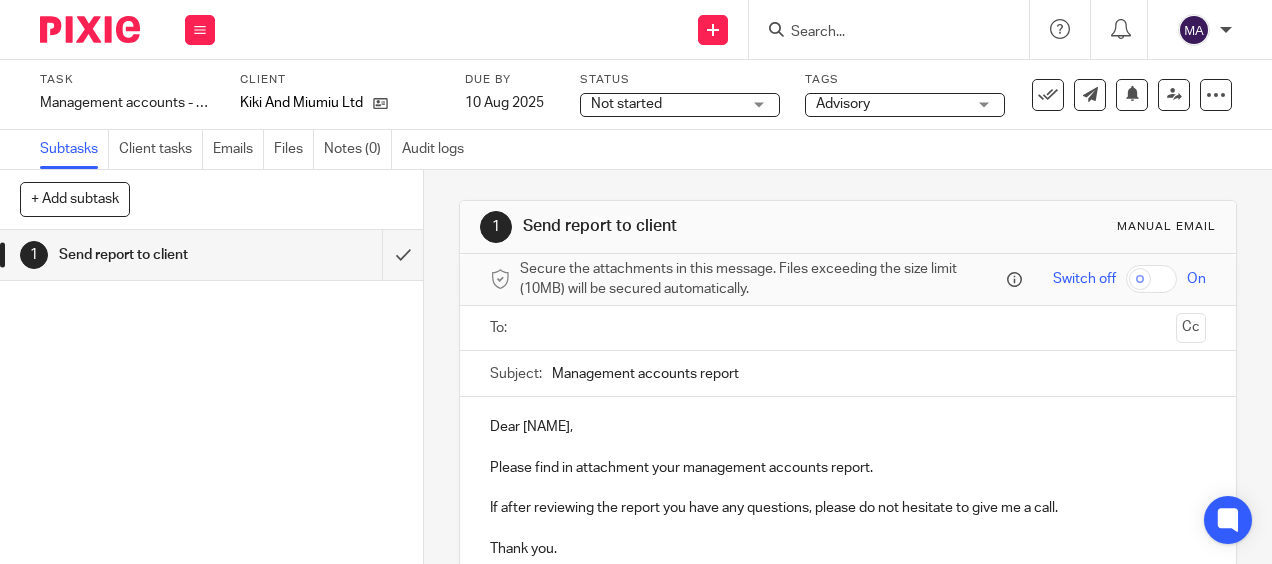 scroll, scrollTop: 0, scrollLeft: 0, axis: both 